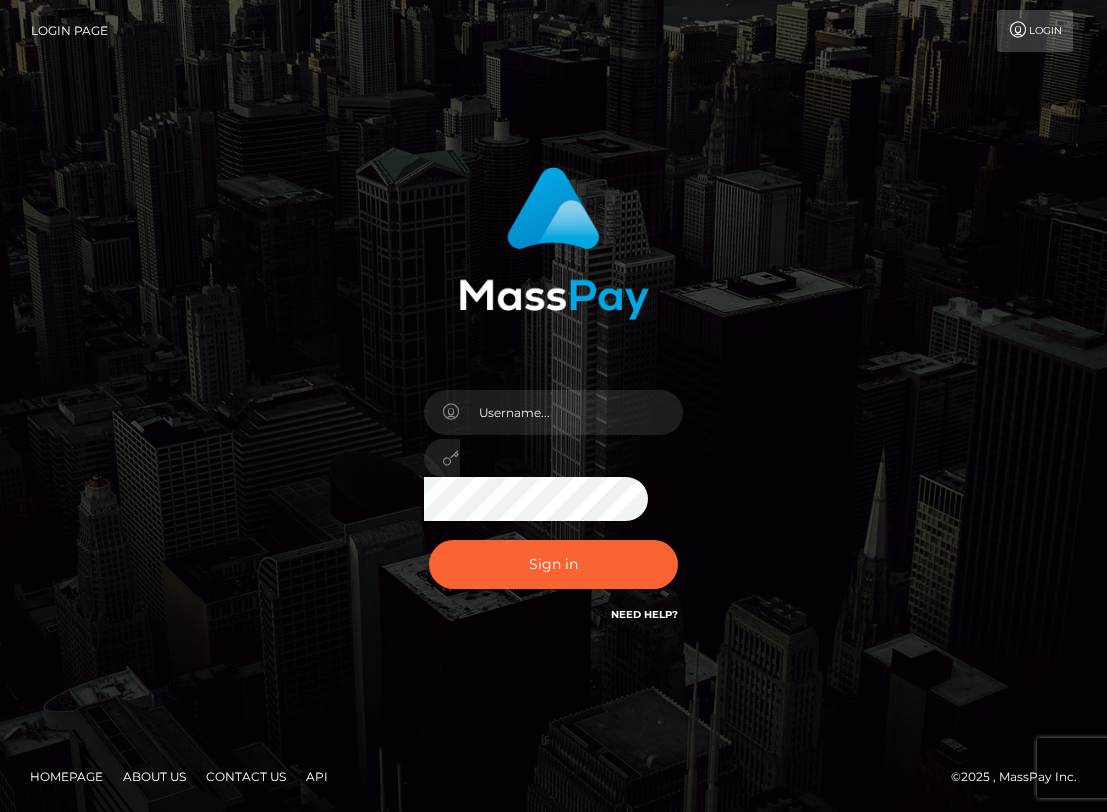 scroll, scrollTop: 0, scrollLeft: 0, axis: both 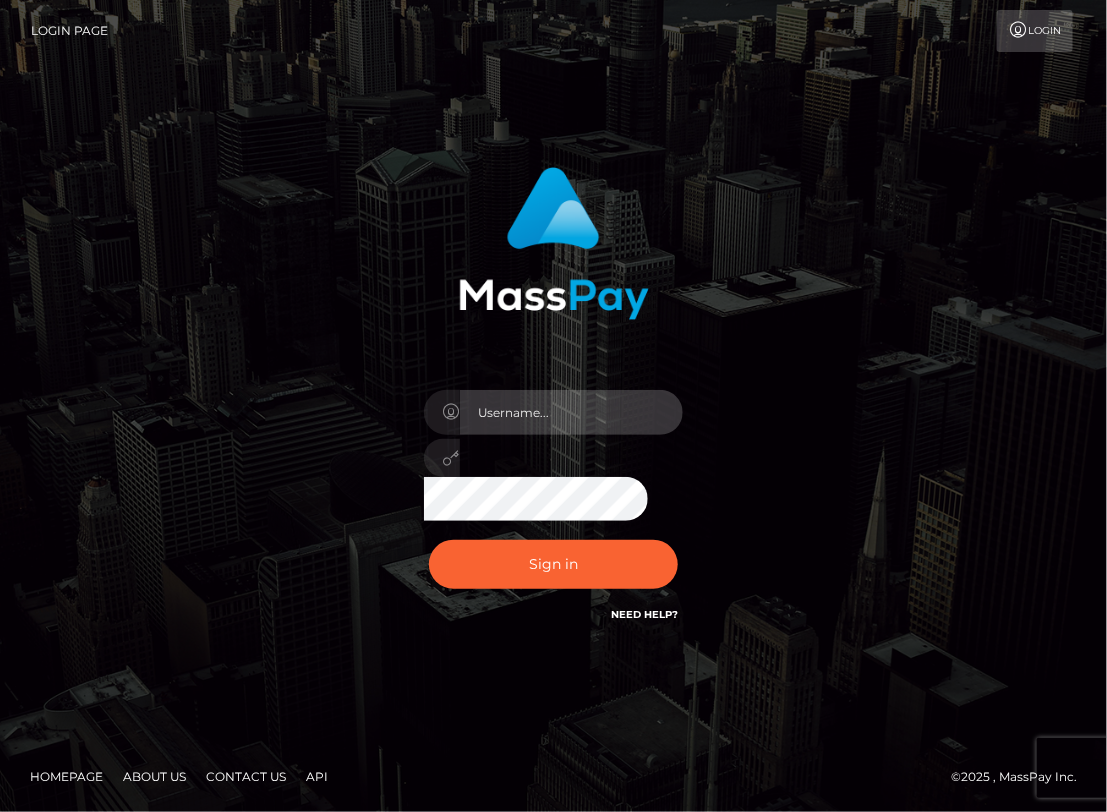 click at bounding box center [572, 412] 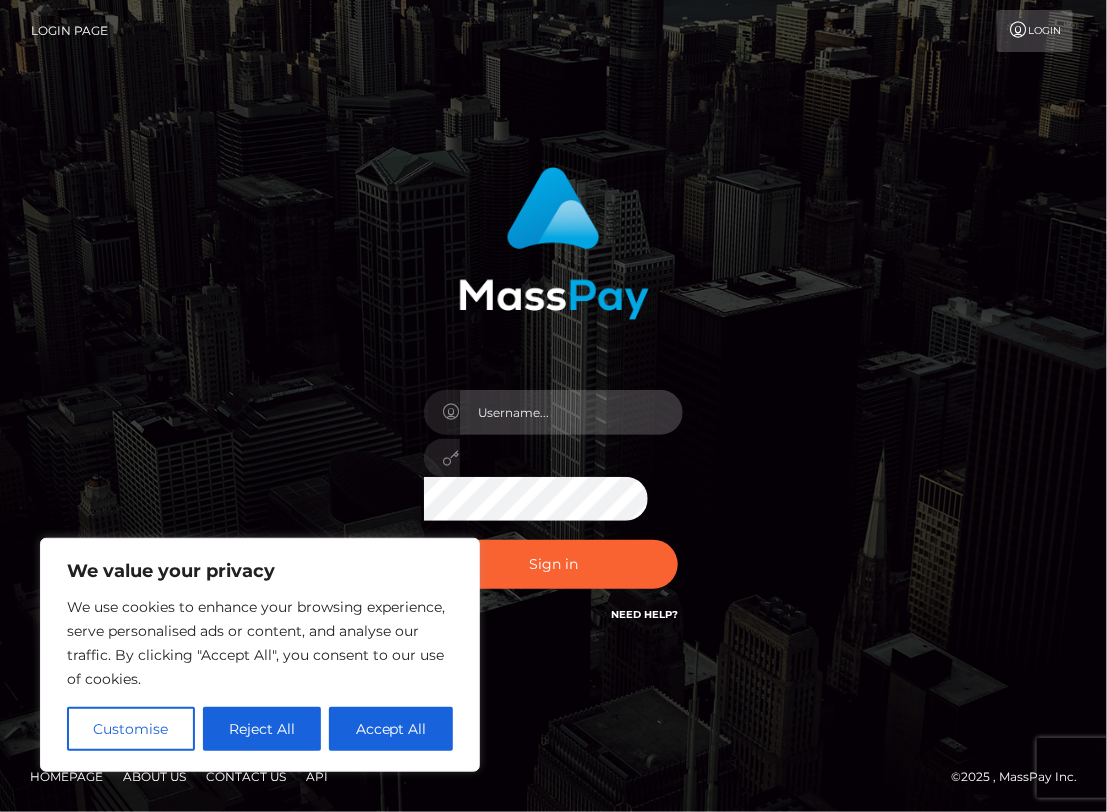 type on "cristinaQc" 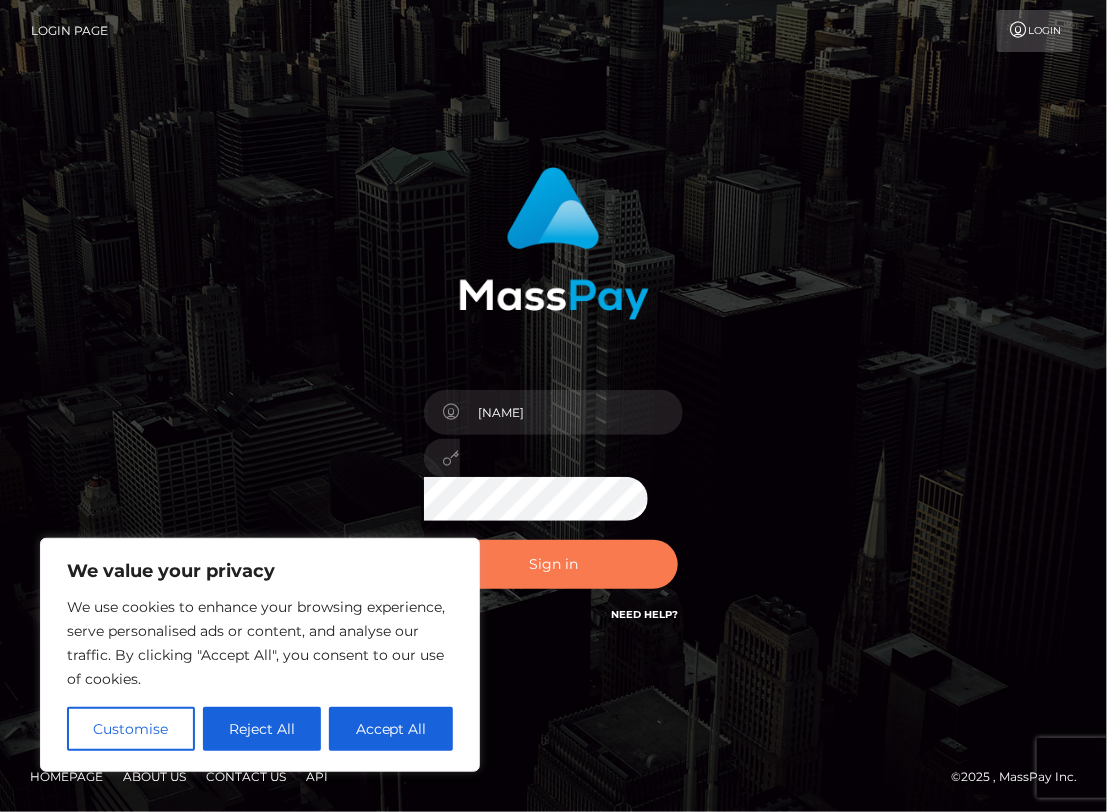 click on "Sign in" at bounding box center (554, 564) 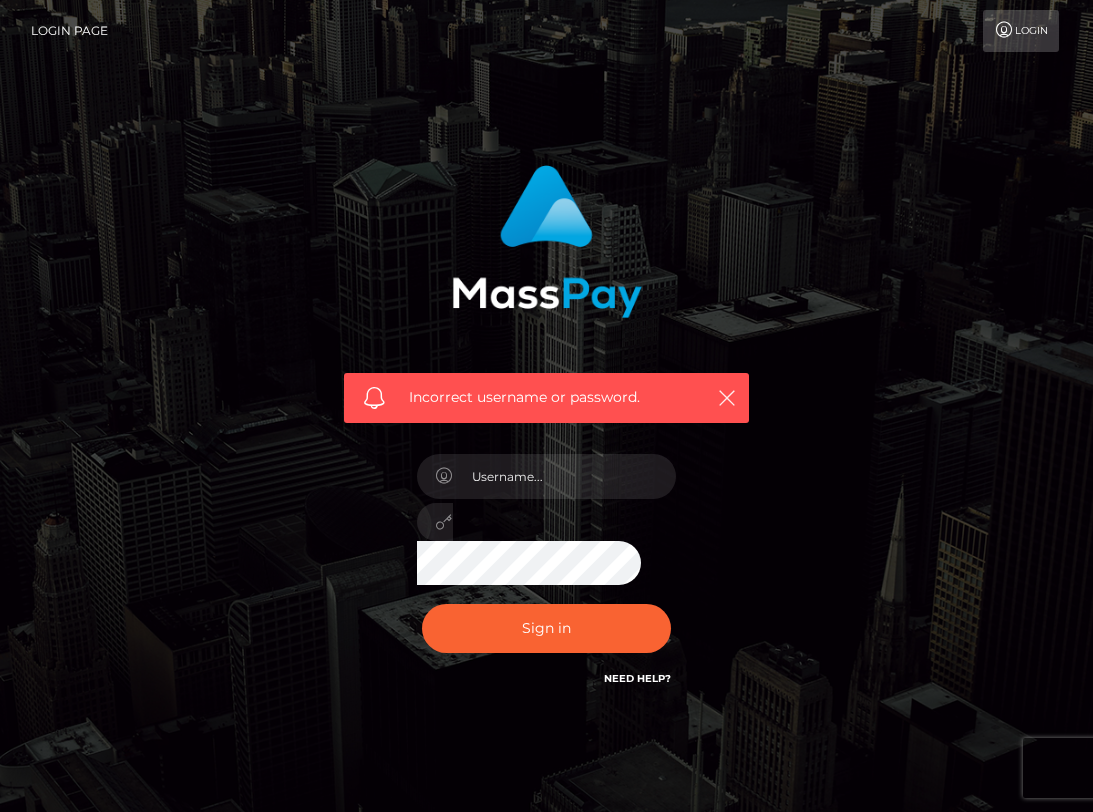 scroll, scrollTop: 0, scrollLeft: 0, axis: both 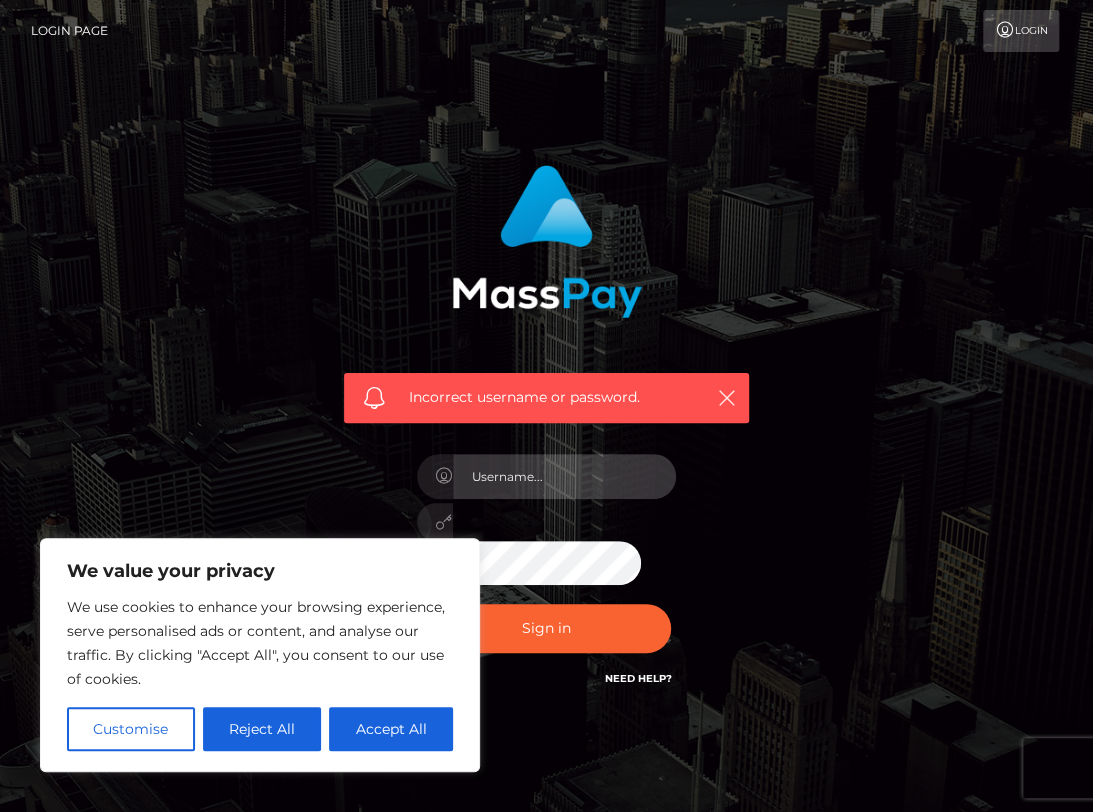 click at bounding box center [565, 476] 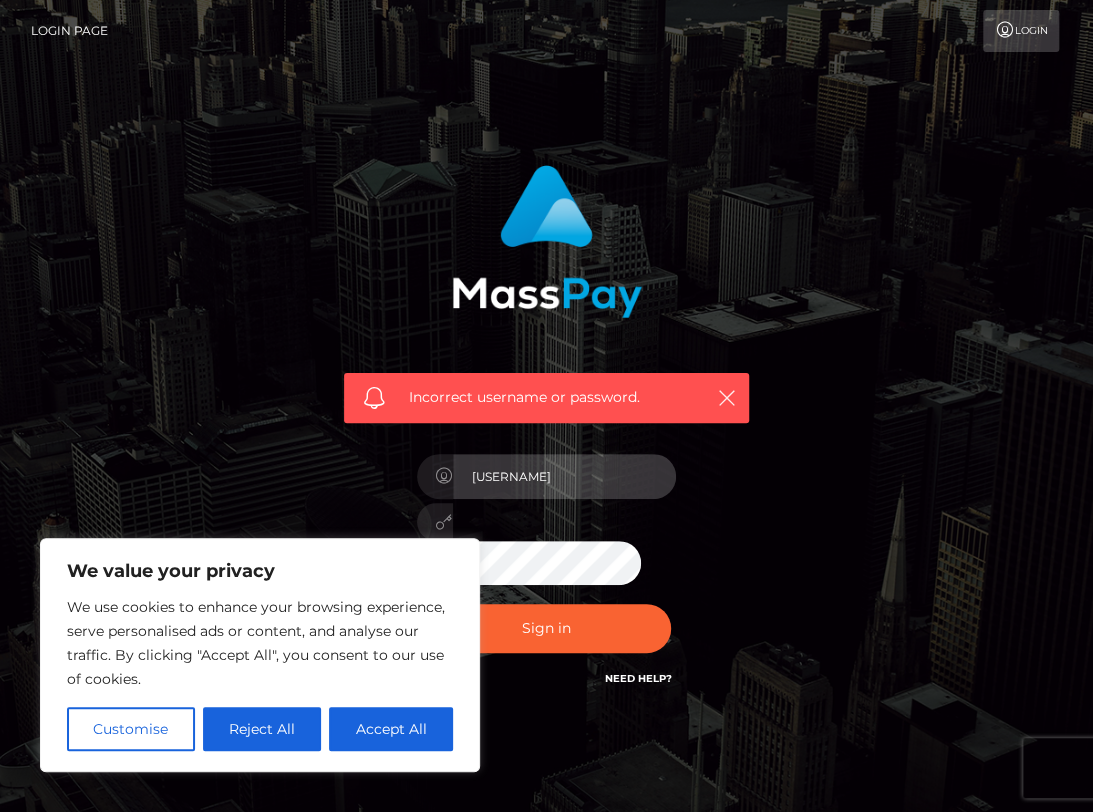 type on "[NAME]" 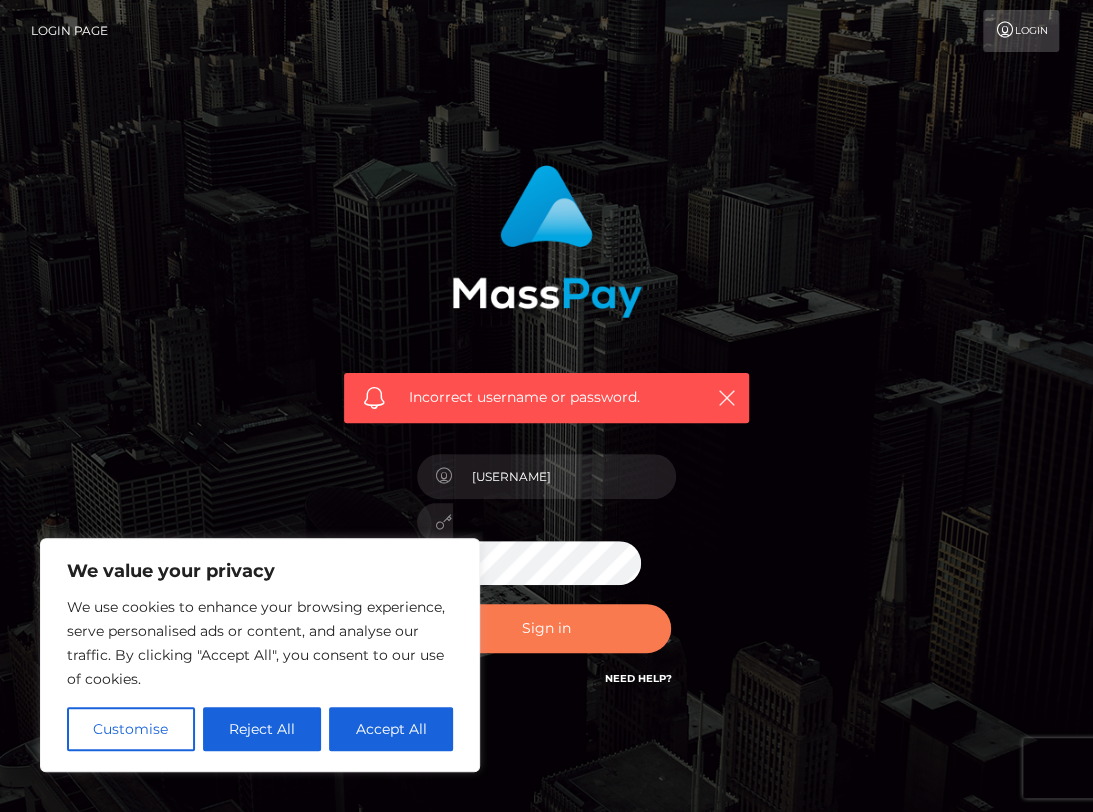click on "Sign in" at bounding box center [547, 628] 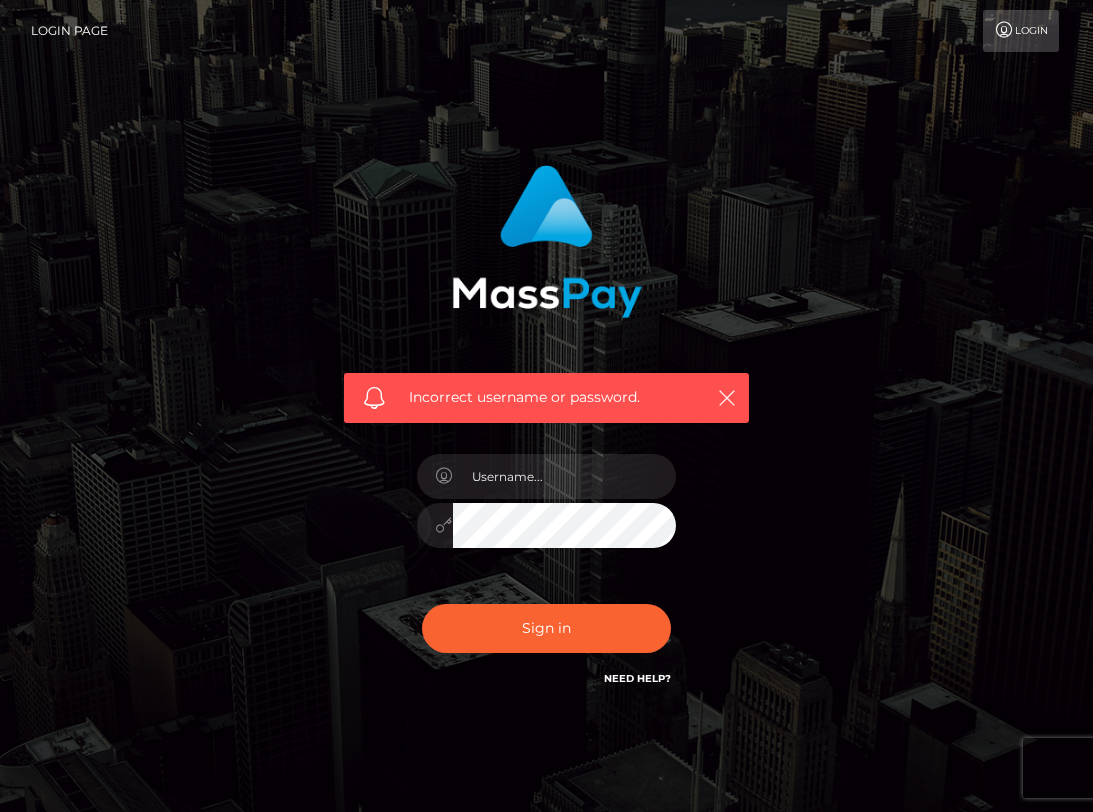 scroll, scrollTop: 0, scrollLeft: 0, axis: both 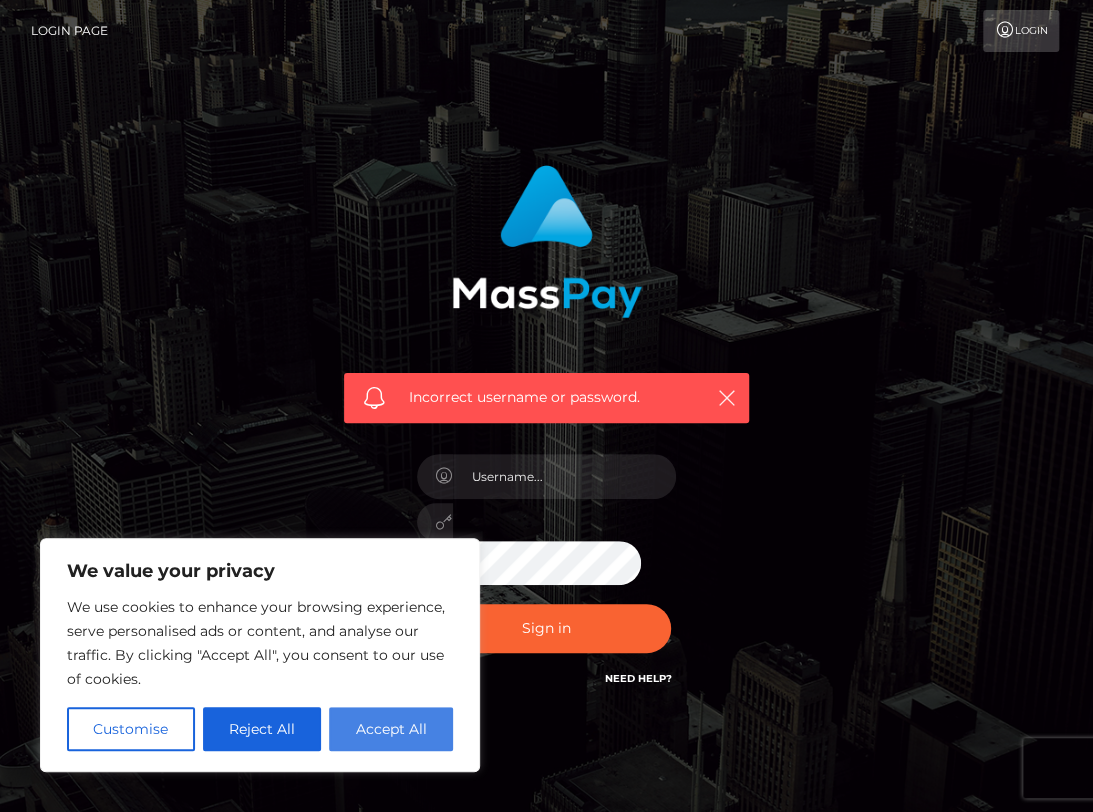 click on "Accept All" at bounding box center [391, 729] 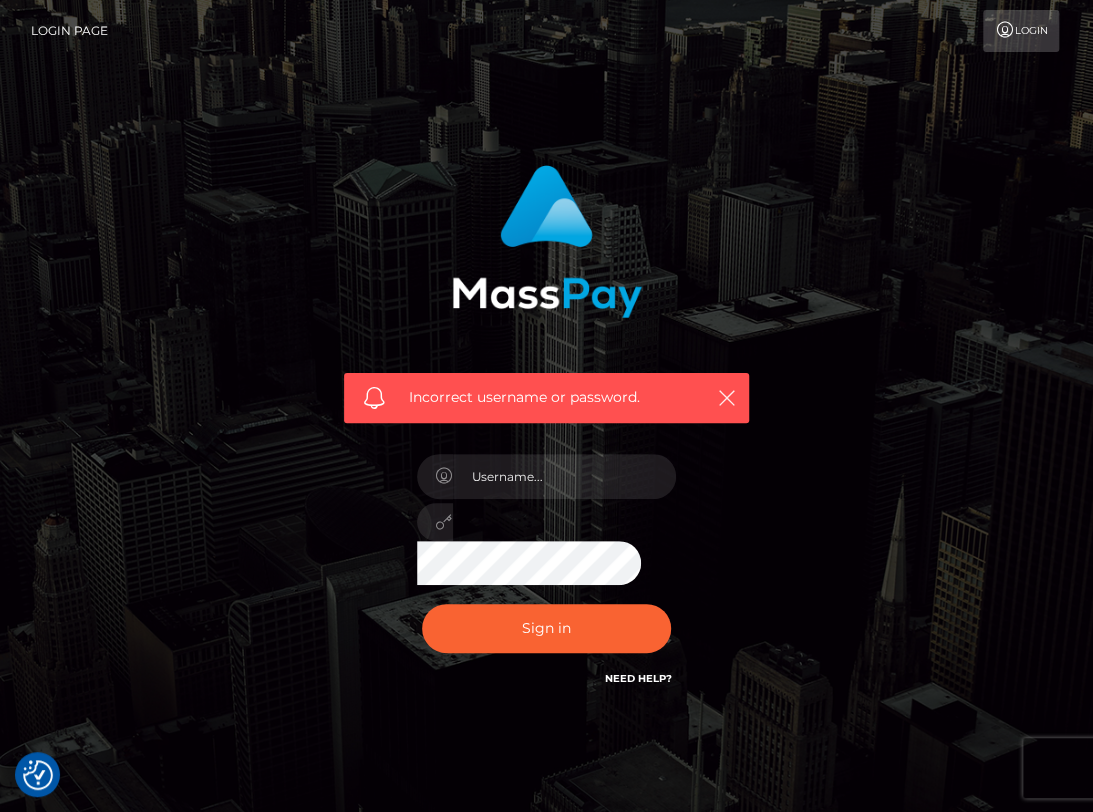 checkbox on "true" 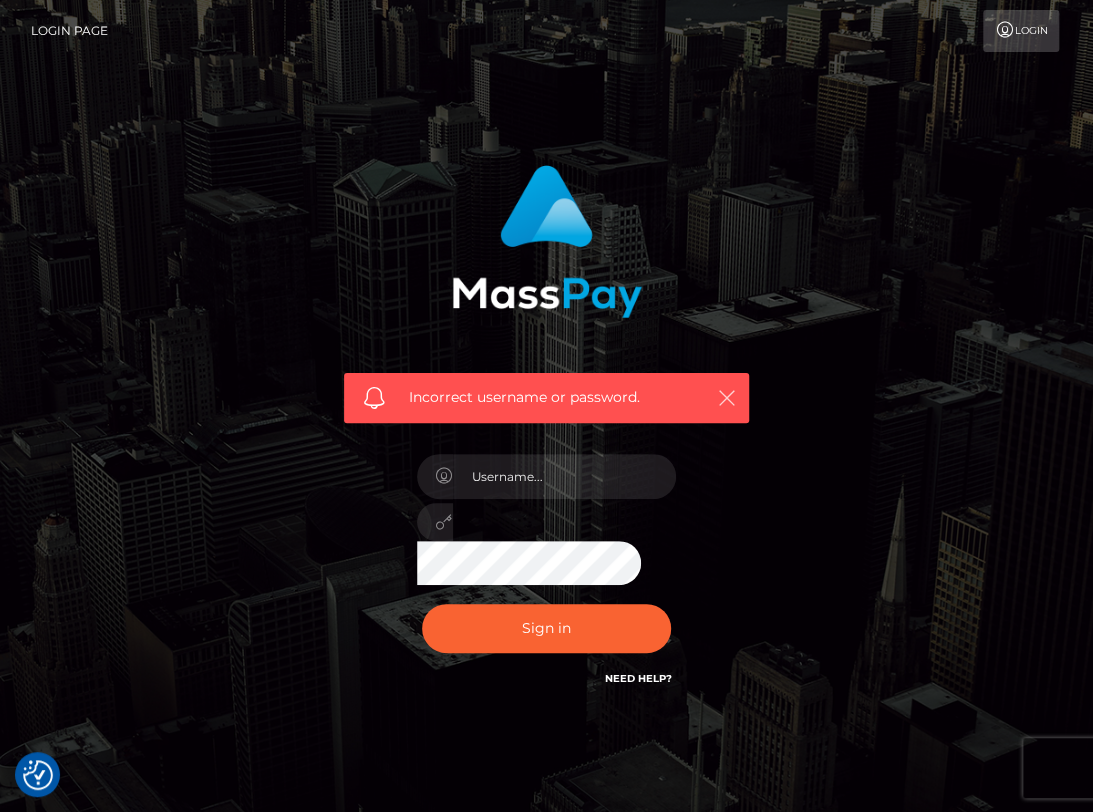 click at bounding box center (727, 398) 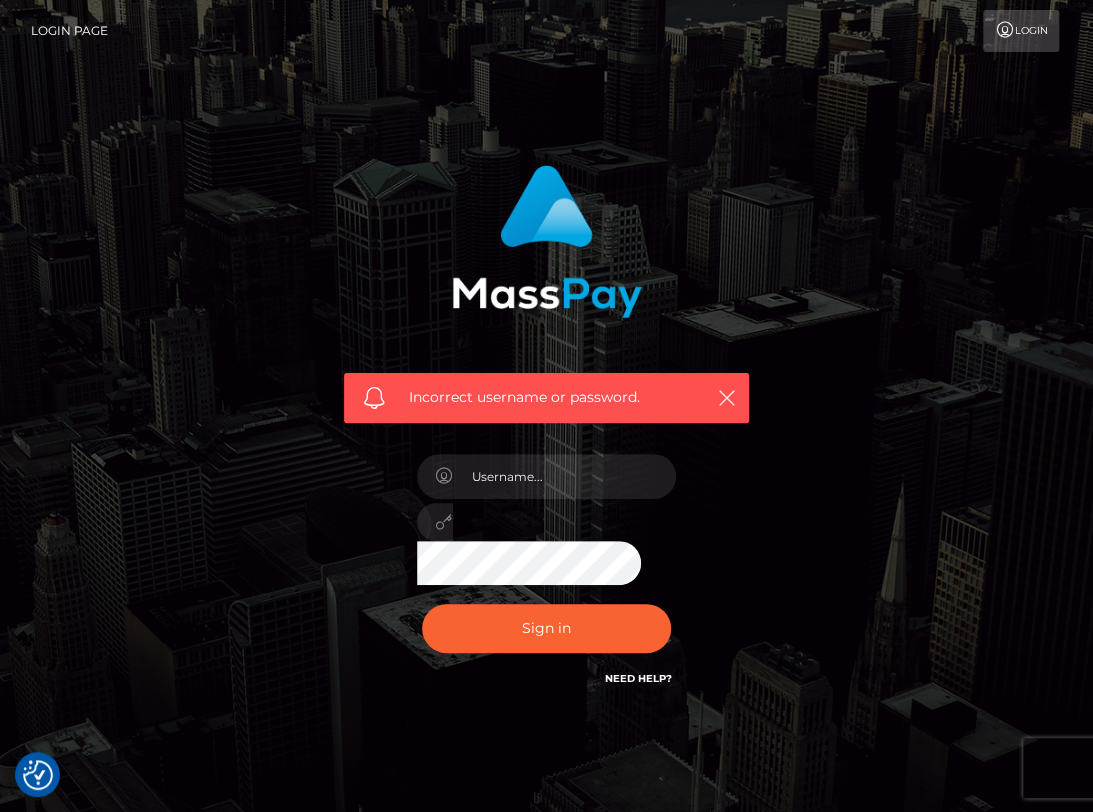 click on "Incorrect username or password." at bounding box center (551, 397) 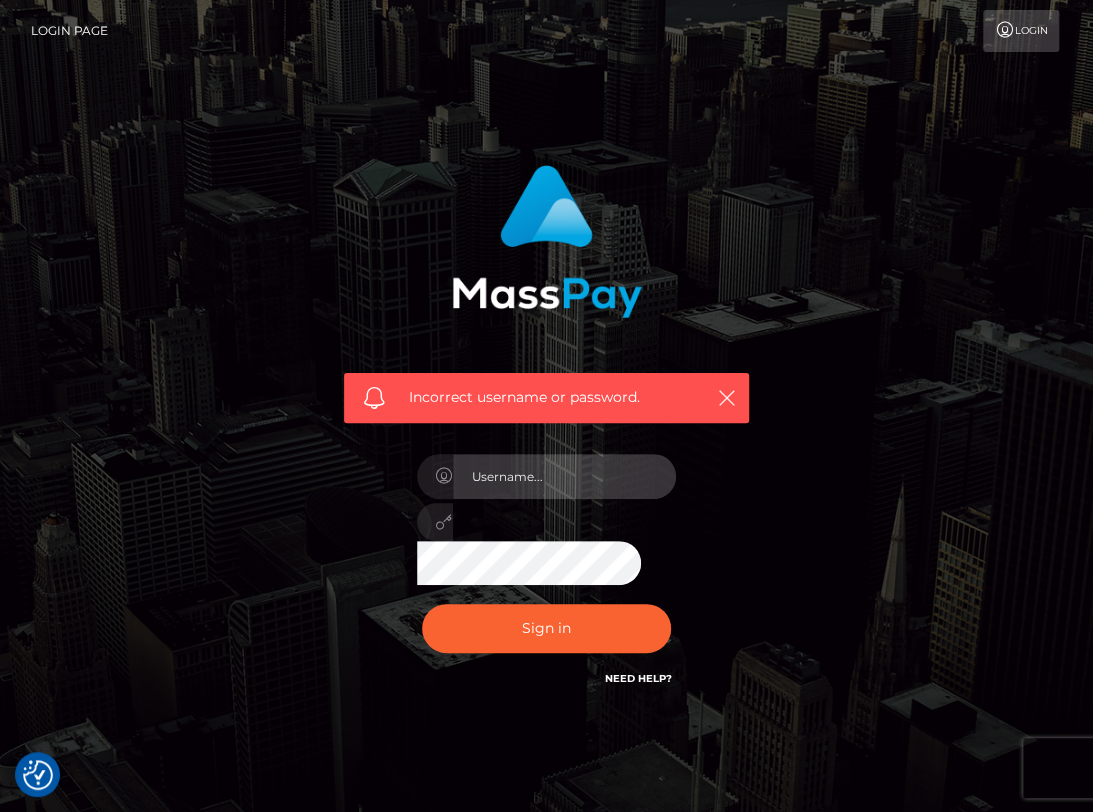 click at bounding box center [565, 476] 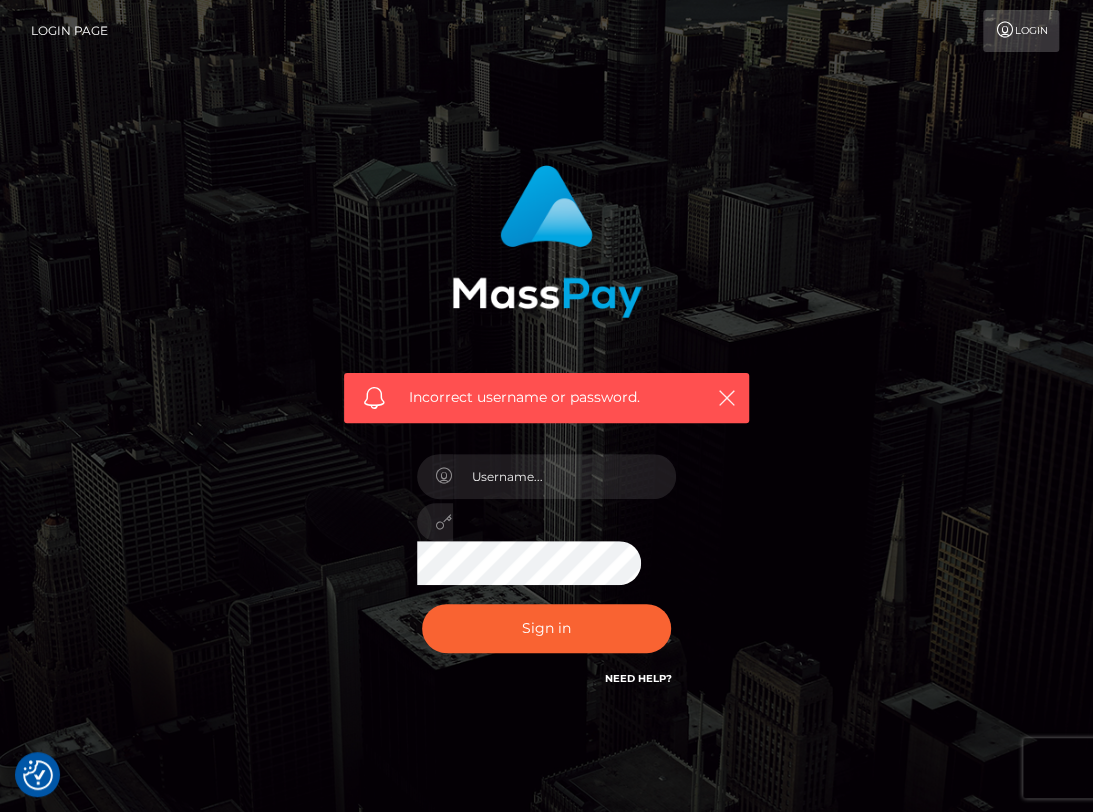 click on "Incorrect username or password." at bounding box center [547, 437] 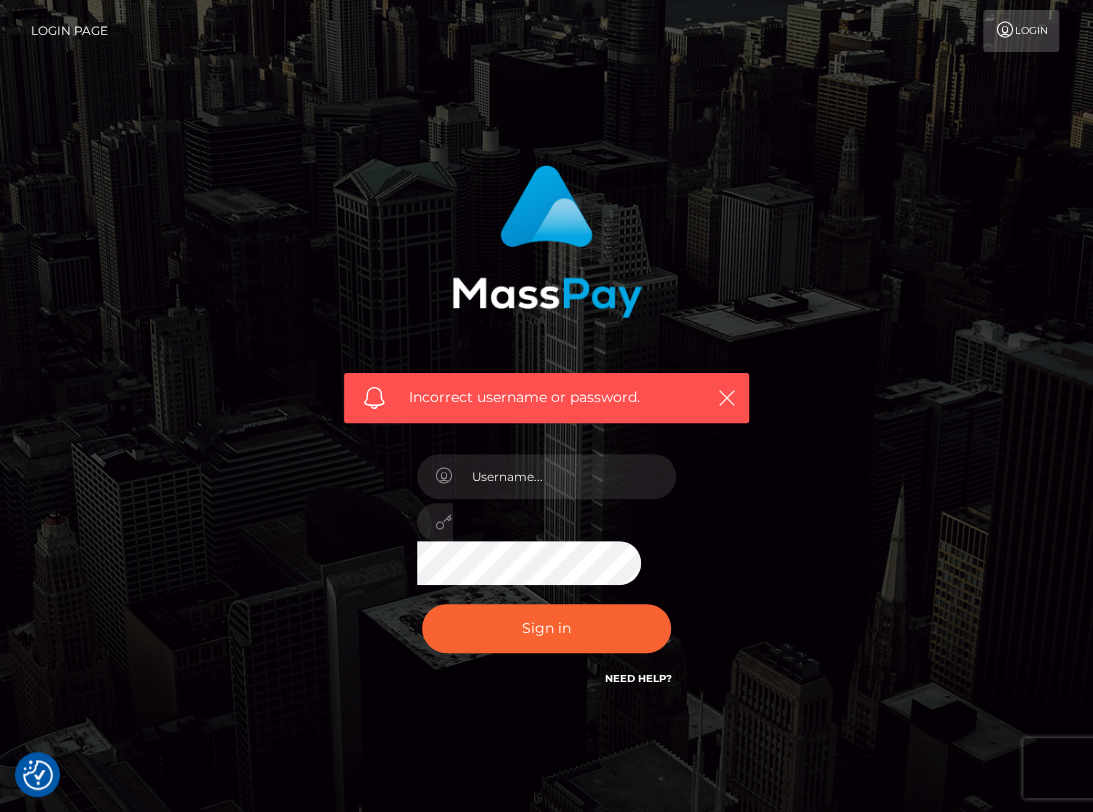 click on "Login" at bounding box center (1021, 31) 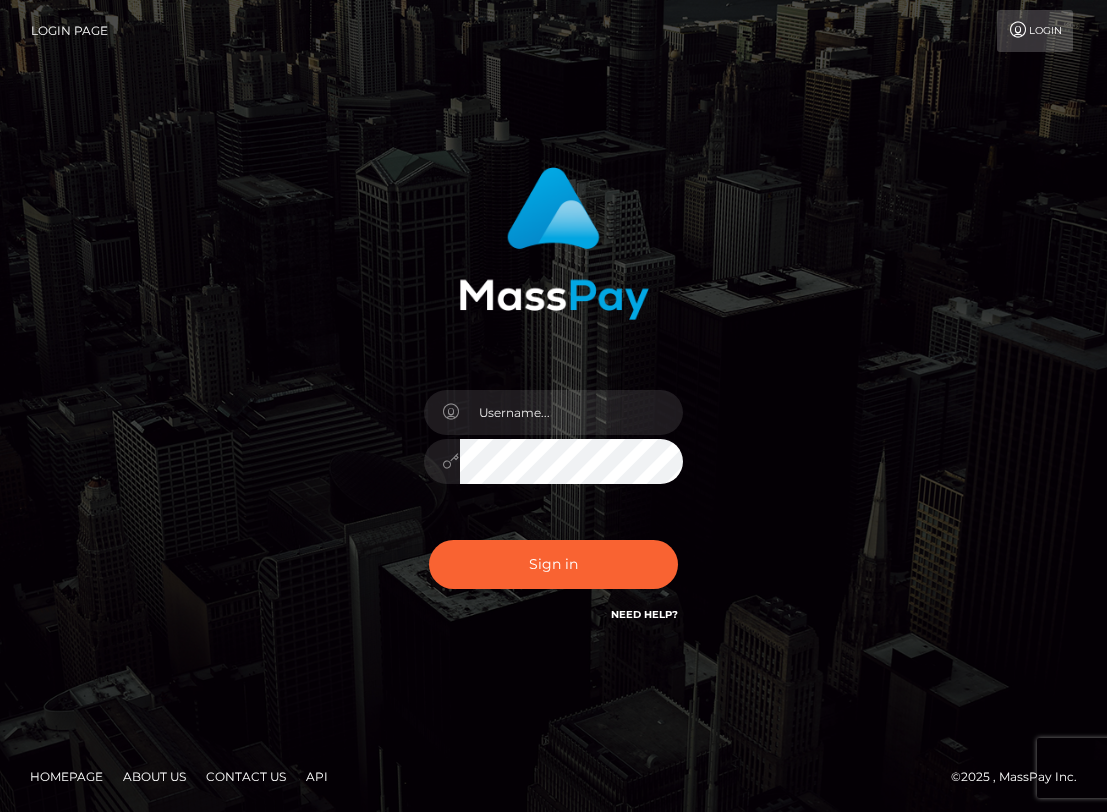 scroll, scrollTop: 0, scrollLeft: 0, axis: both 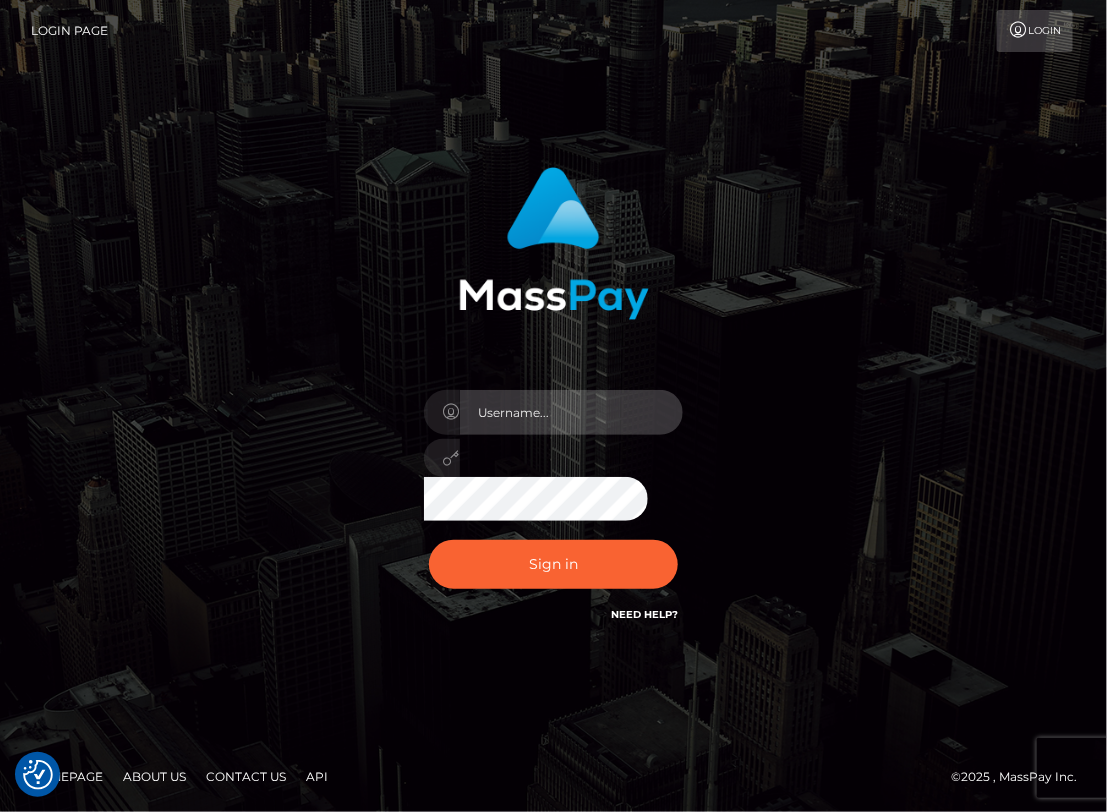 click at bounding box center [572, 412] 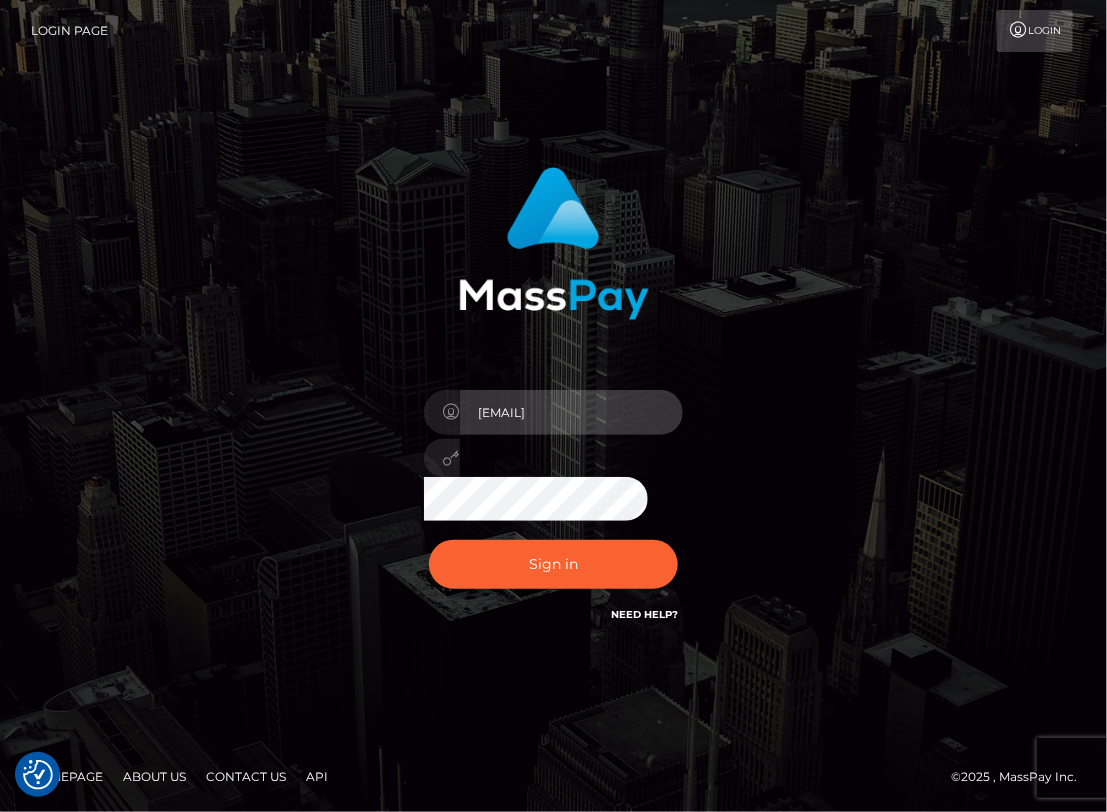 type on "cristina.quarta@aylo.com" 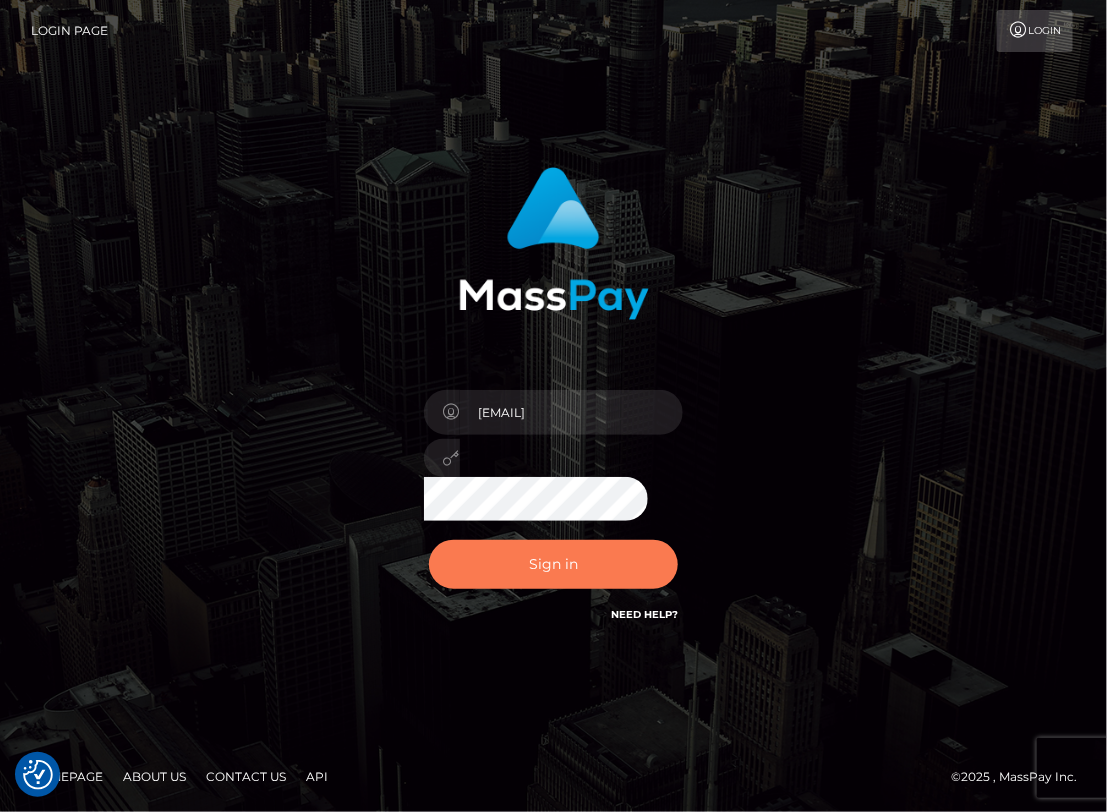 click on "Sign in" at bounding box center (554, 564) 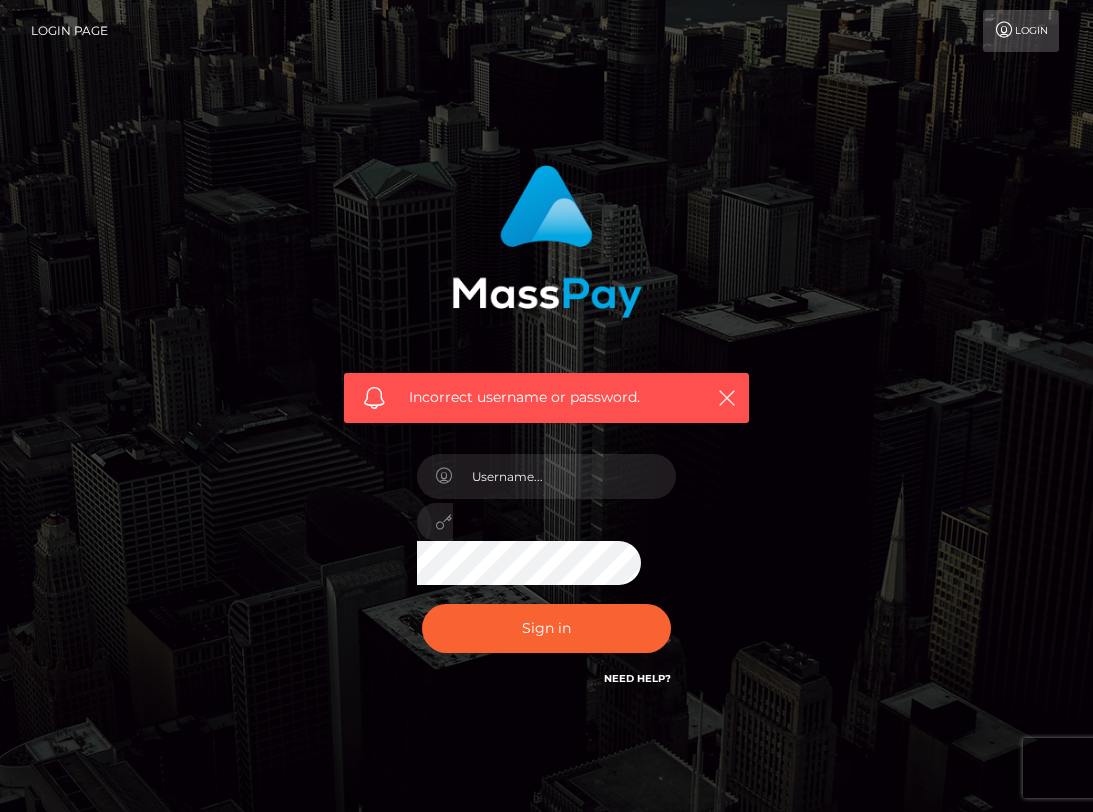 scroll, scrollTop: 0, scrollLeft: 0, axis: both 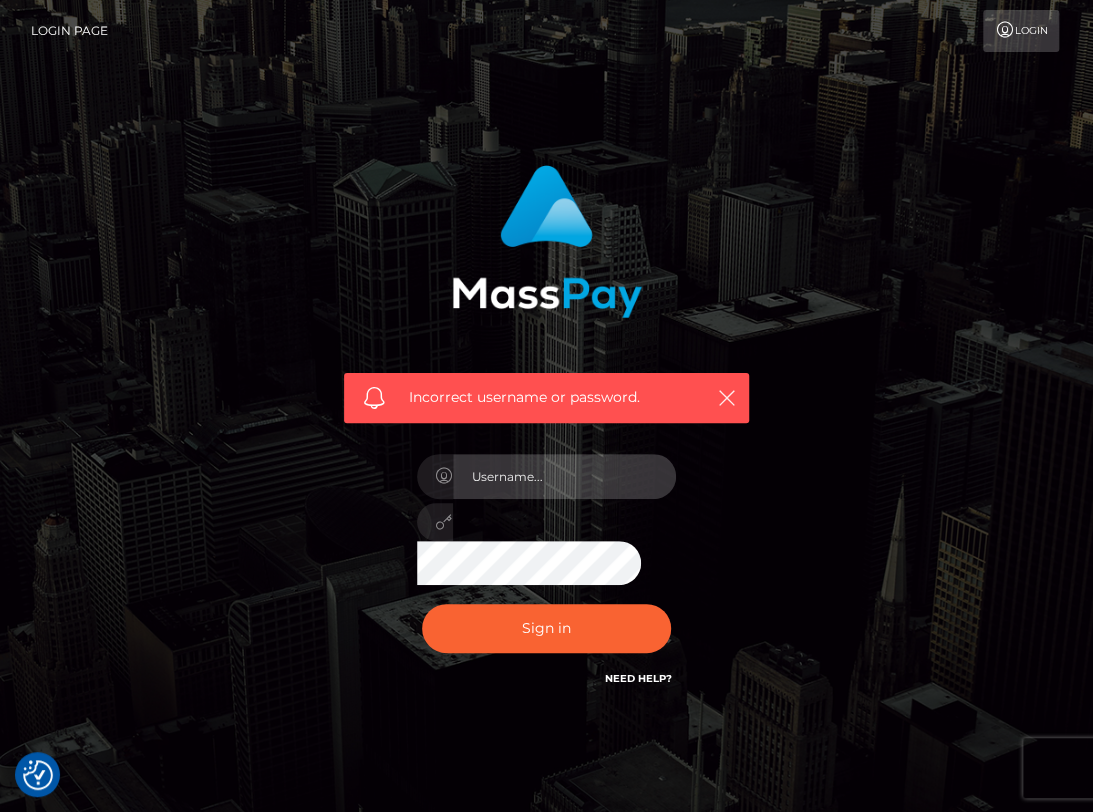 click at bounding box center (565, 476) 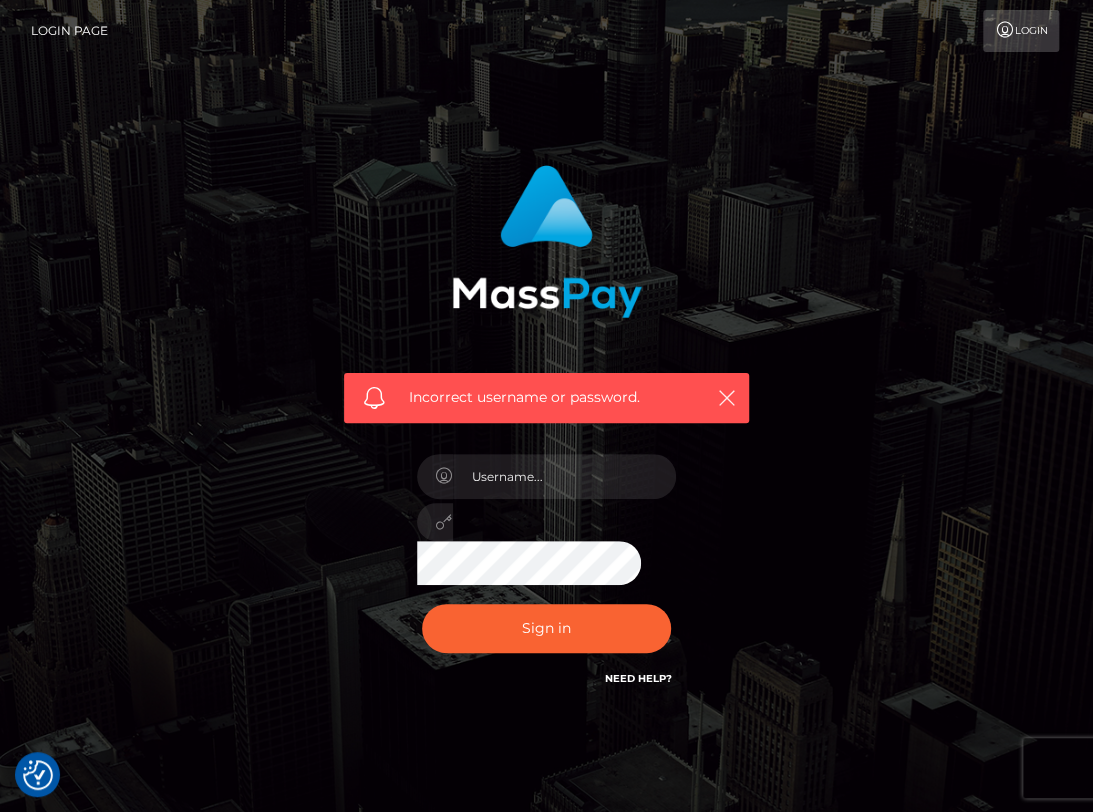 click on "Incorrect username or password." at bounding box center [547, 437] 